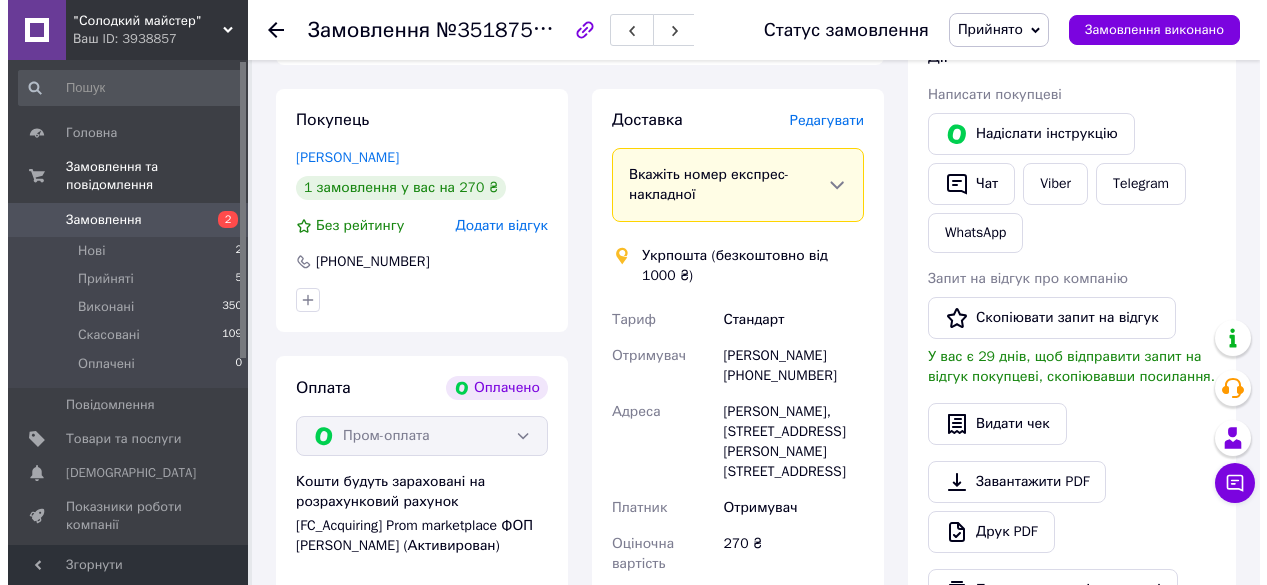 scroll, scrollTop: 300, scrollLeft: 0, axis: vertical 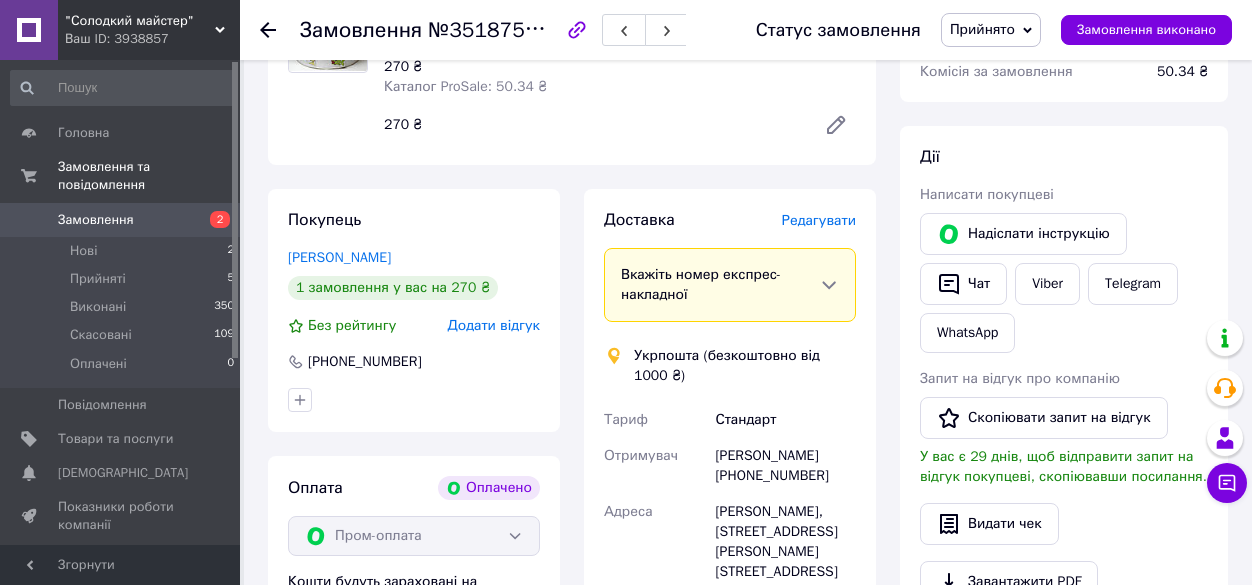 click on "Редагувати" at bounding box center (819, 220) 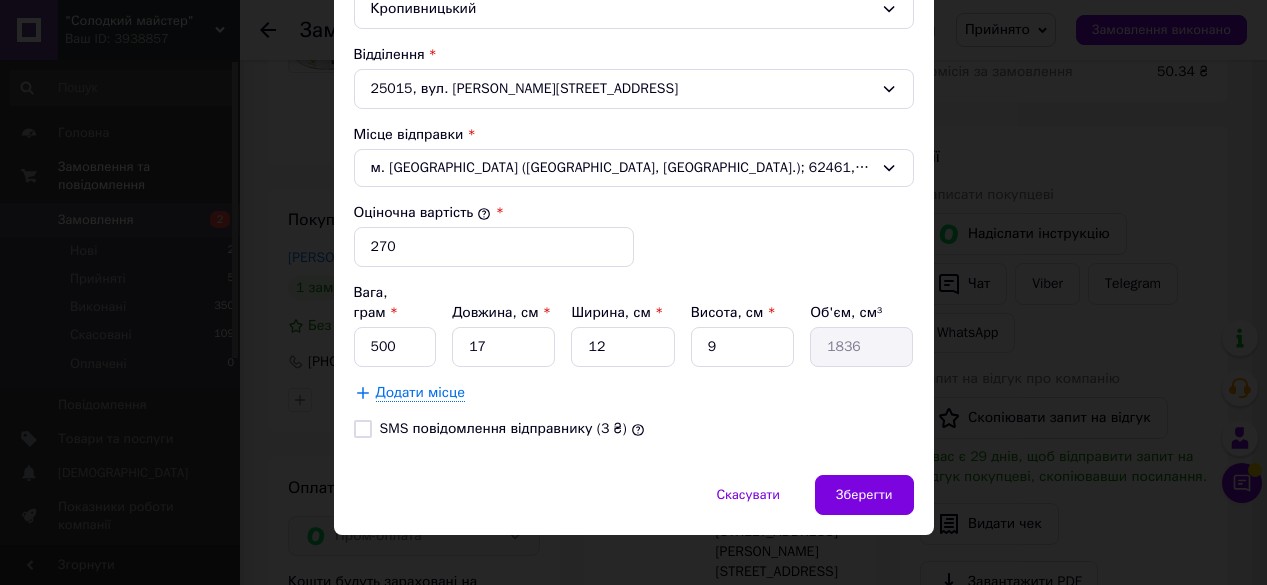 scroll, scrollTop: 566, scrollLeft: 0, axis: vertical 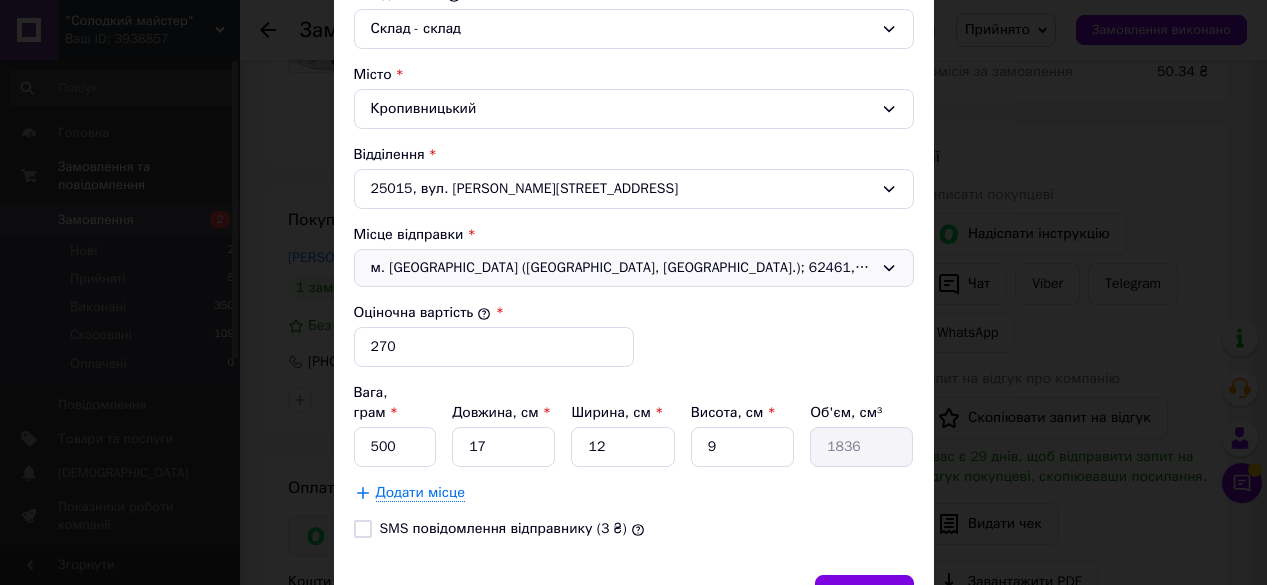 click on "м. [GEOGRAPHIC_DATA] ([GEOGRAPHIC_DATA], [GEOGRAPHIC_DATA].); 62461, вул. [PERSON_NAME][STREET_ADDRESS]" at bounding box center (634, 268) 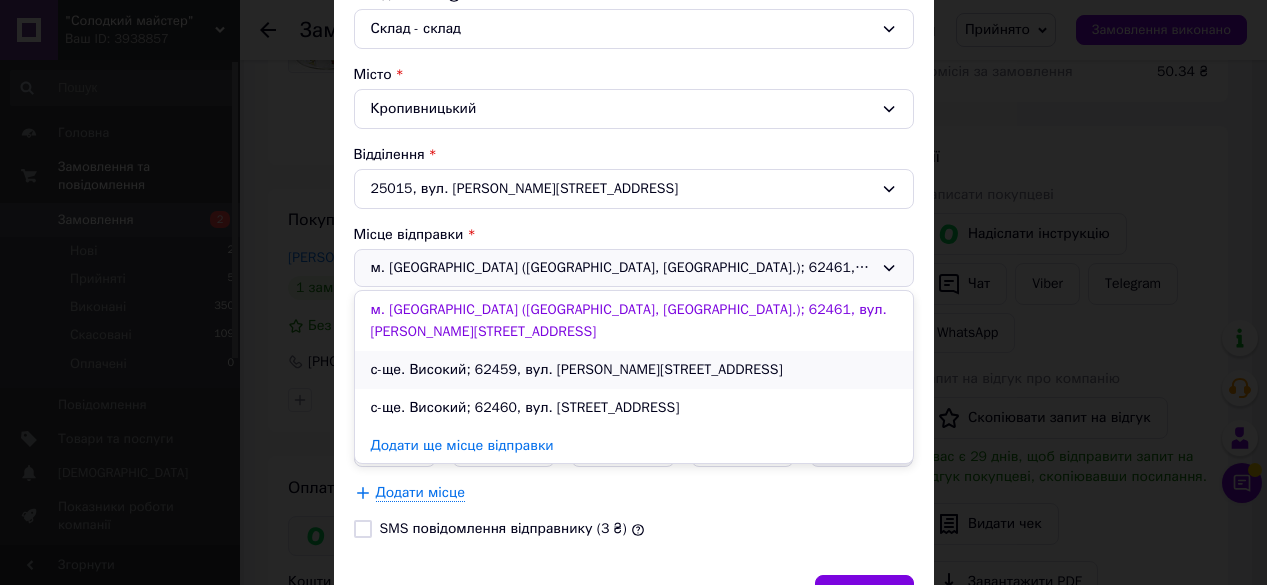click on "с-ще. Високий; 62459, вул. [PERSON_NAME][STREET_ADDRESS]" at bounding box center [634, 370] 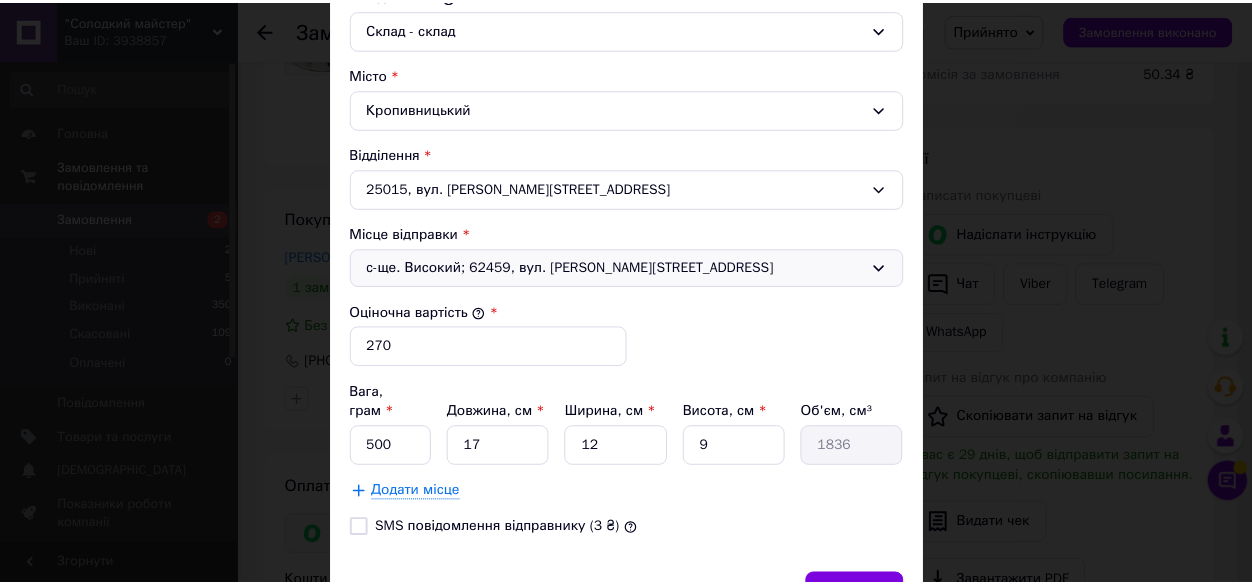 scroll, scrollTop: 666, scrollLeft: 0, axis: vertical 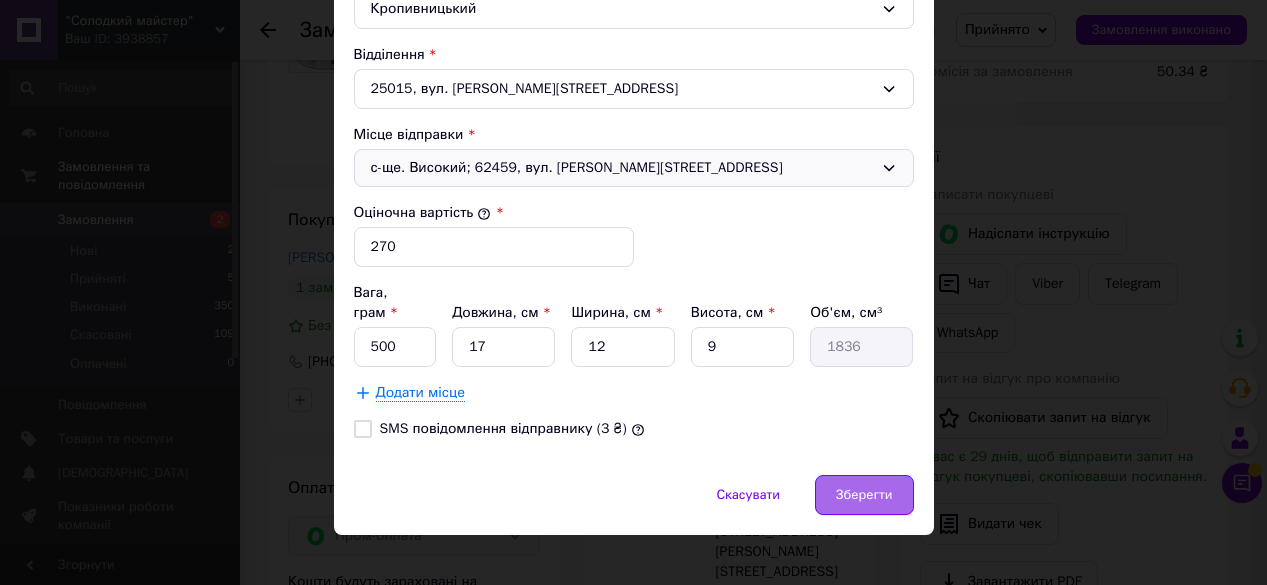 click on "Зберегти" at bounding box center (864, 495) 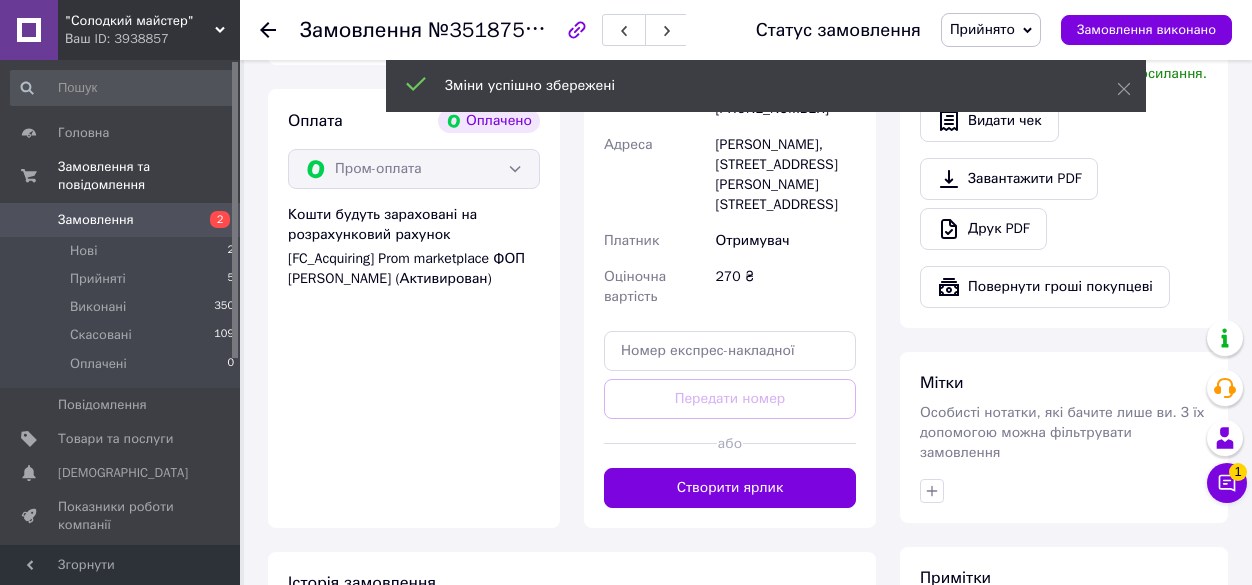 scroll, scrollTop: 700, scrollLeft: 0, axis: vertical 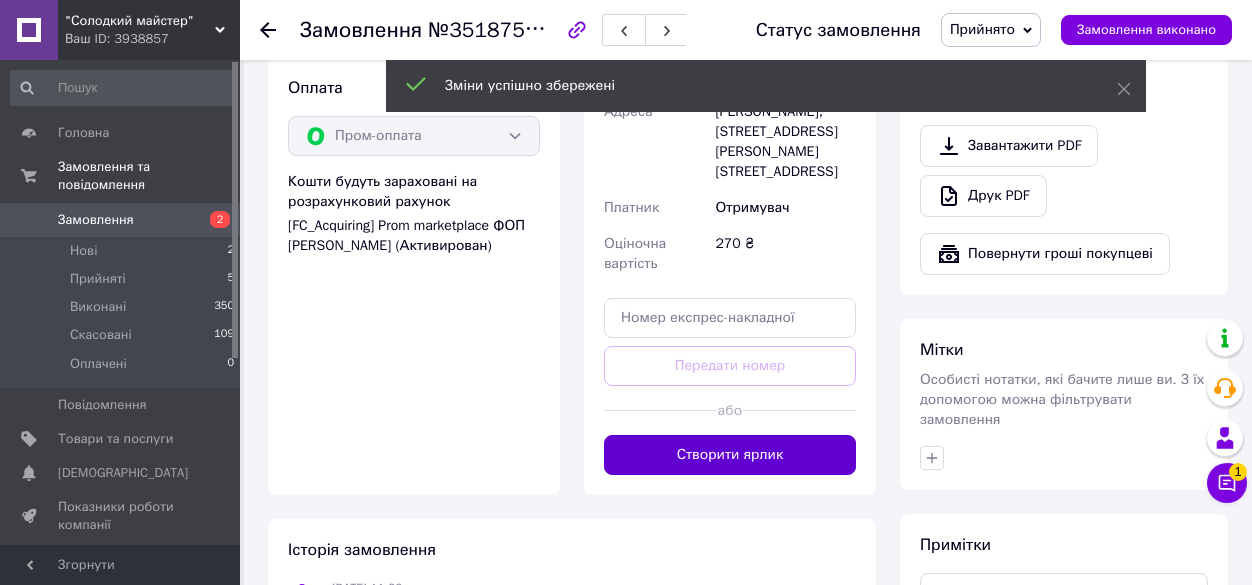 click on "Створити ярлик" at bounding box center [730, 455] 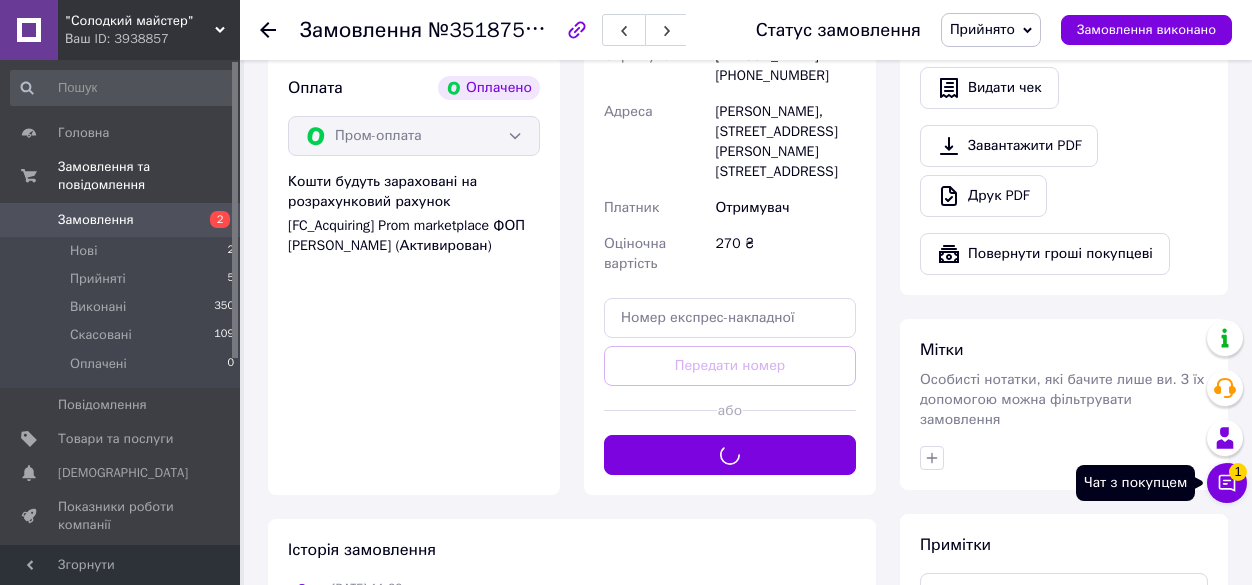 click on "Чат з покупцем 1" at bounding box center [1227, 483] 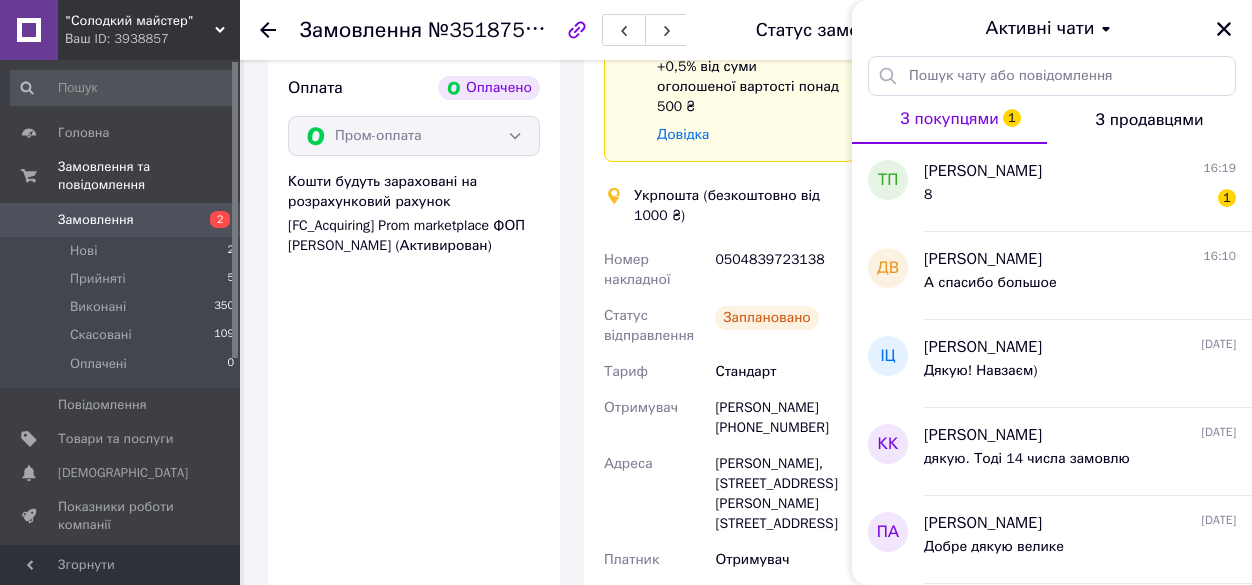 click on "Активні чати" at bounding box center [1052, 28] 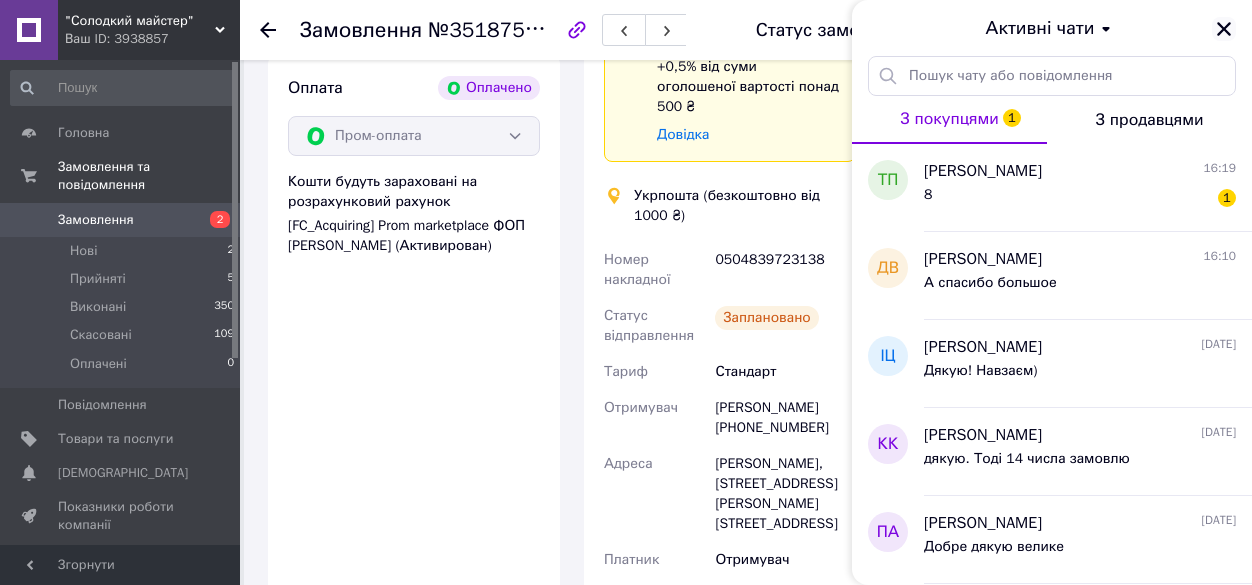 click 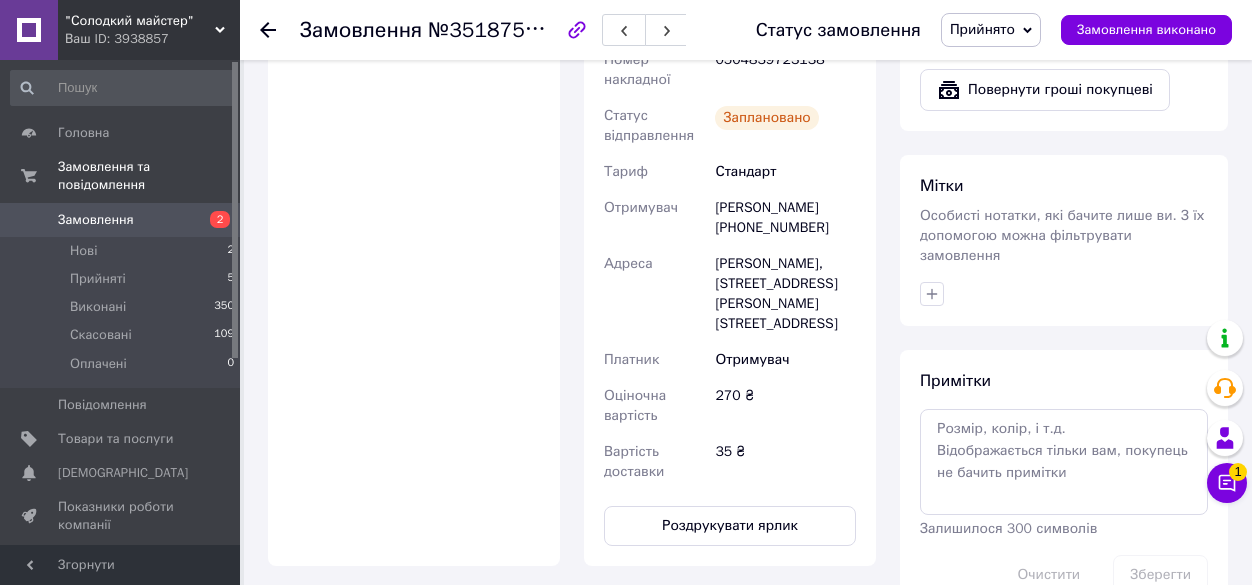 scroll, scrollTop: 1100, scrollLeft: 0, axis: vertical 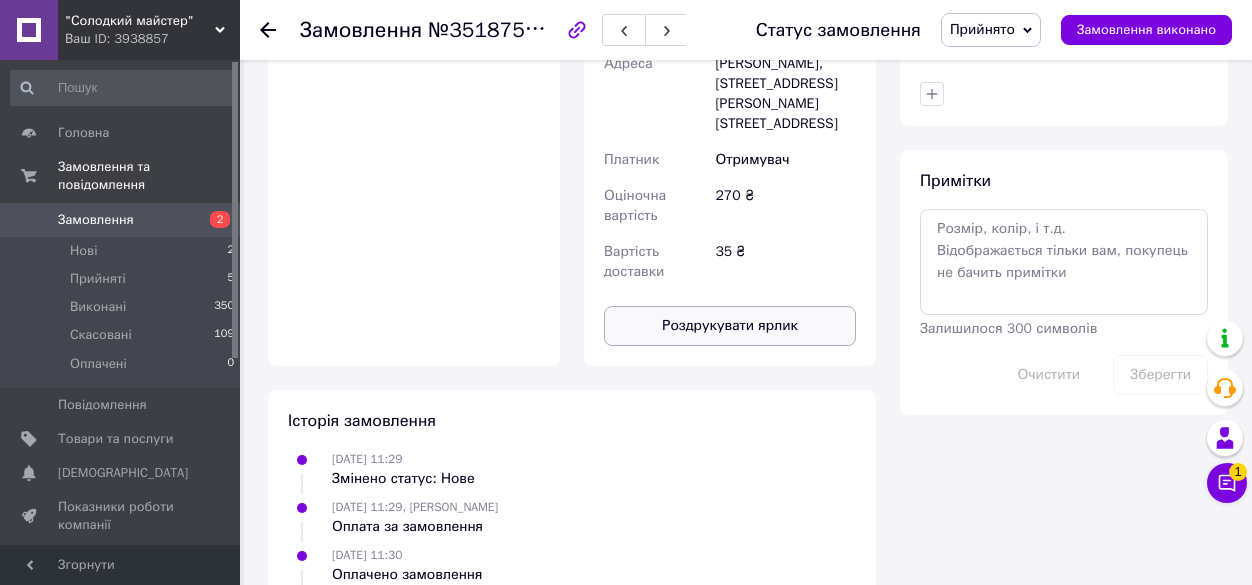 click on "Роздрукувати ярлик" at bounding box center (730, 326) 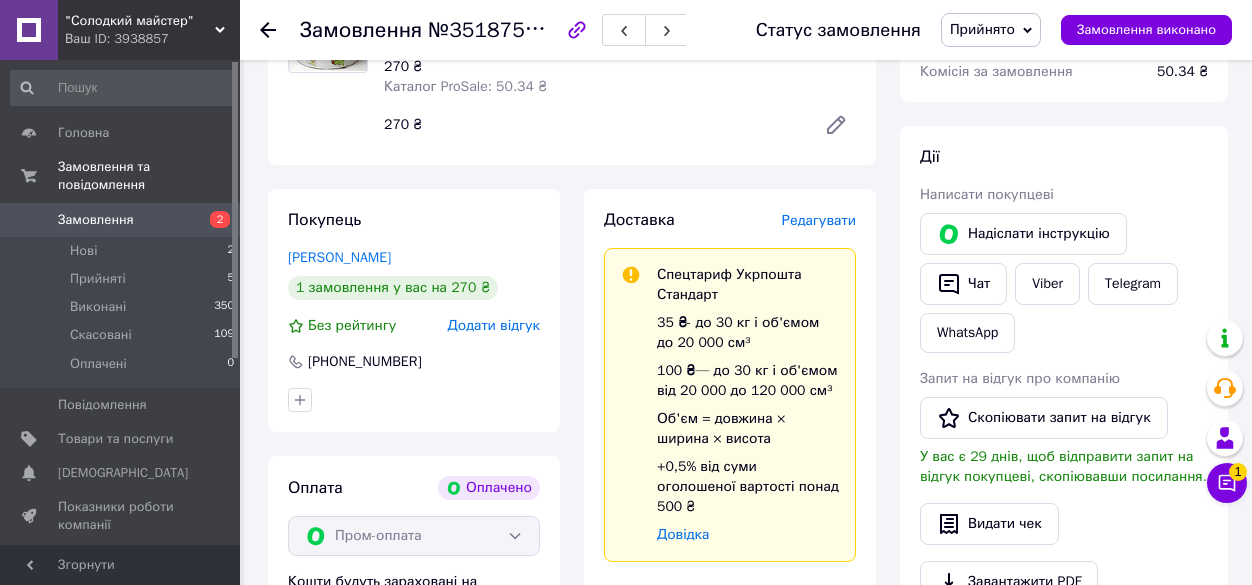scroll, scrollTop: 0, scrollLeft: 0, axis: both 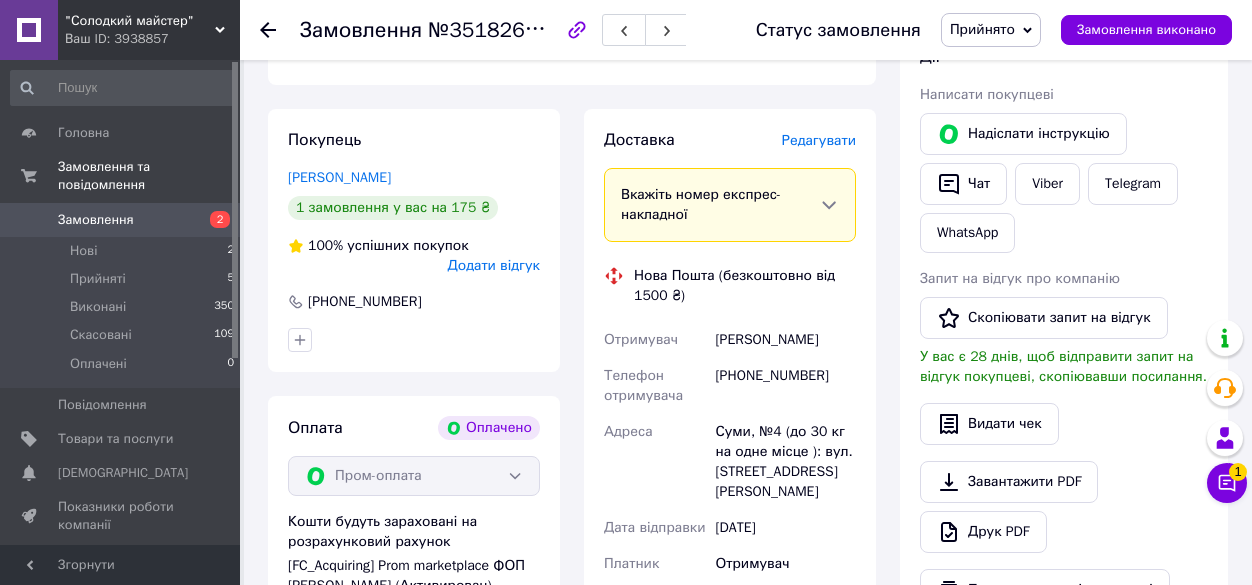 click on "Редагувати" at bounding box center [819, 140] 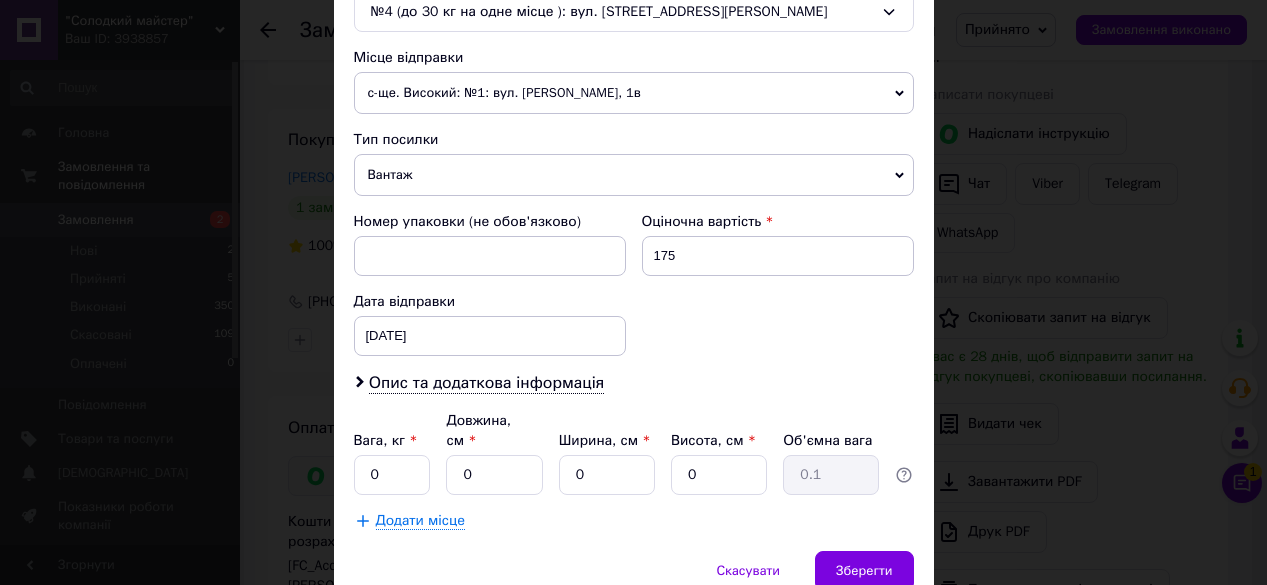 scroll, scrollTop: 743, scrollLeft: 0, axis: vertical 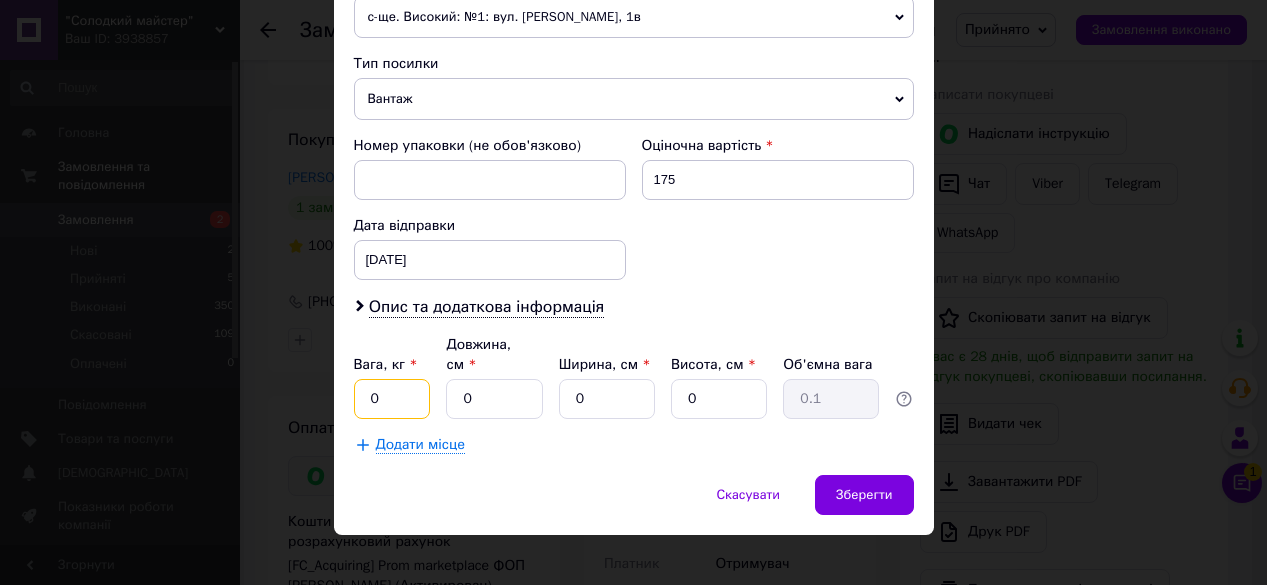 click on "0" at bounding box center [392, 399] 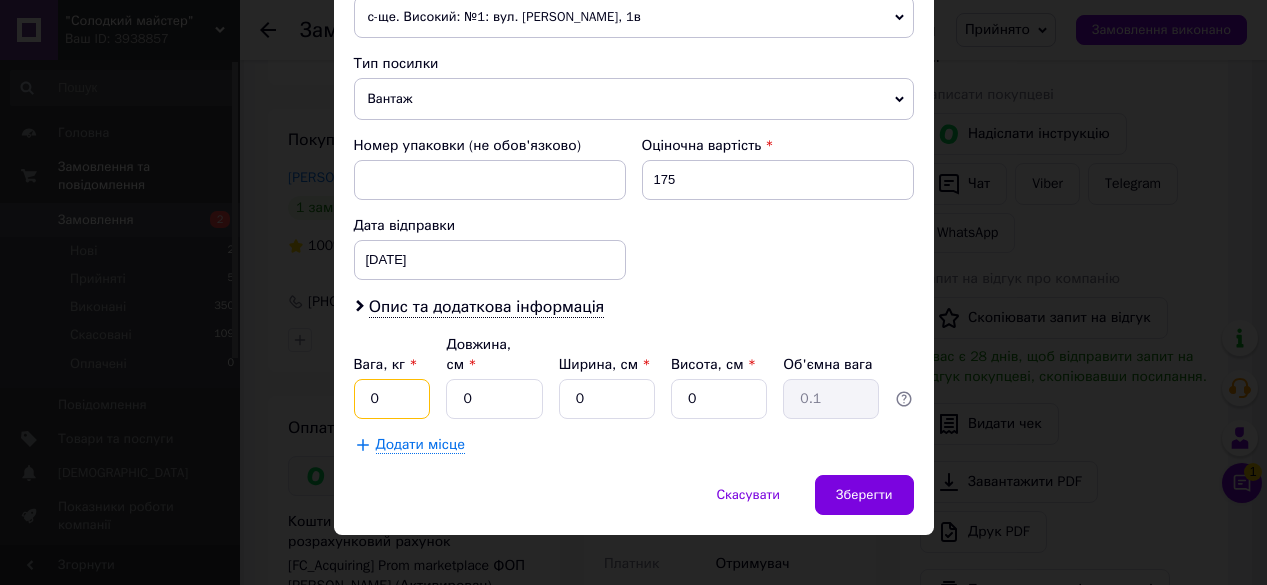 type on "0.3" 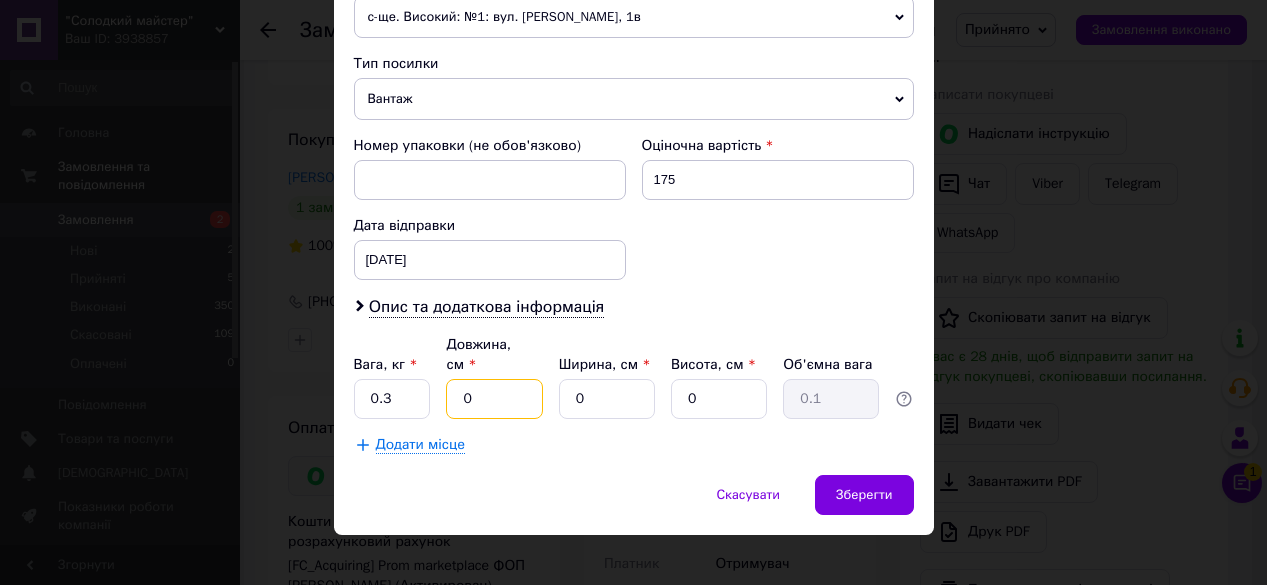 click on "0" at bounding box center (494, 399) 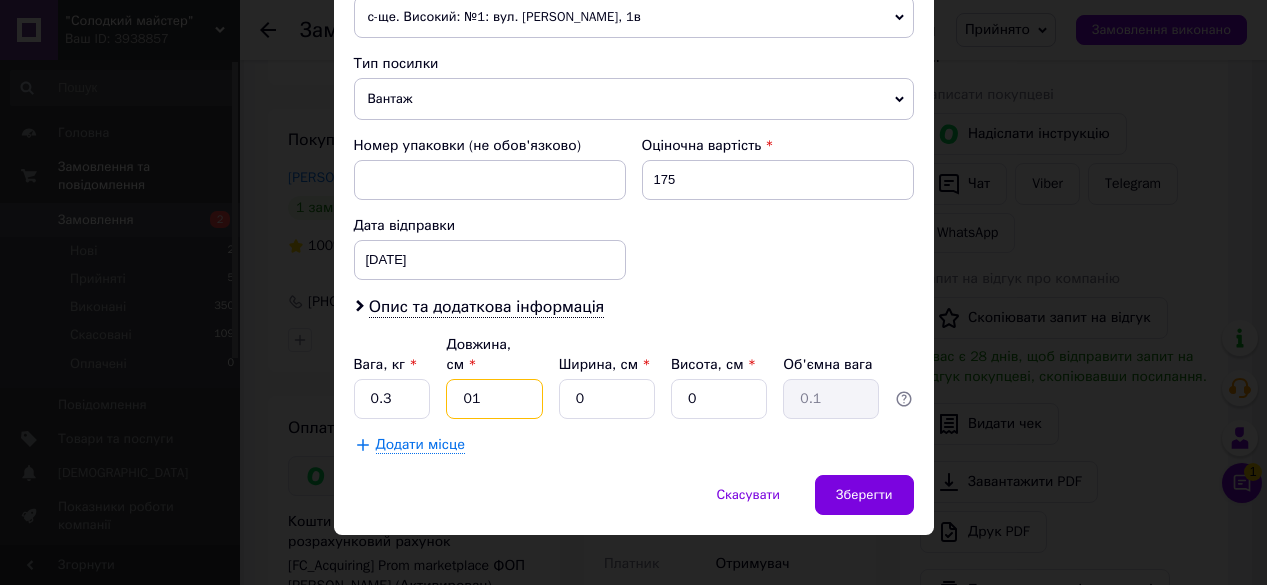 type on "0" 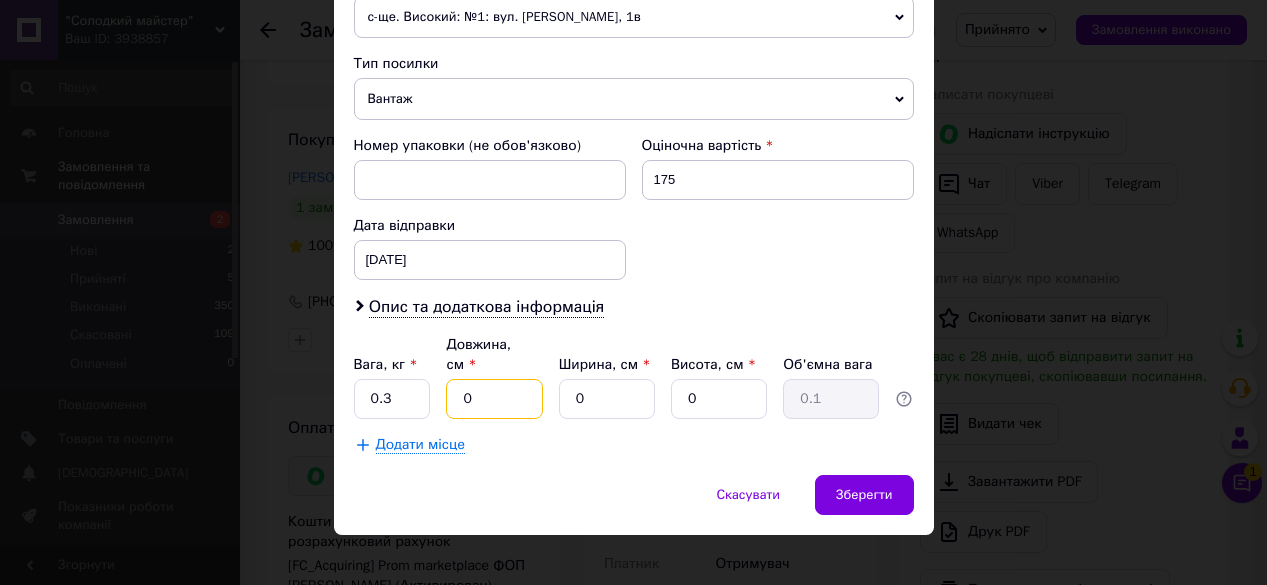 type 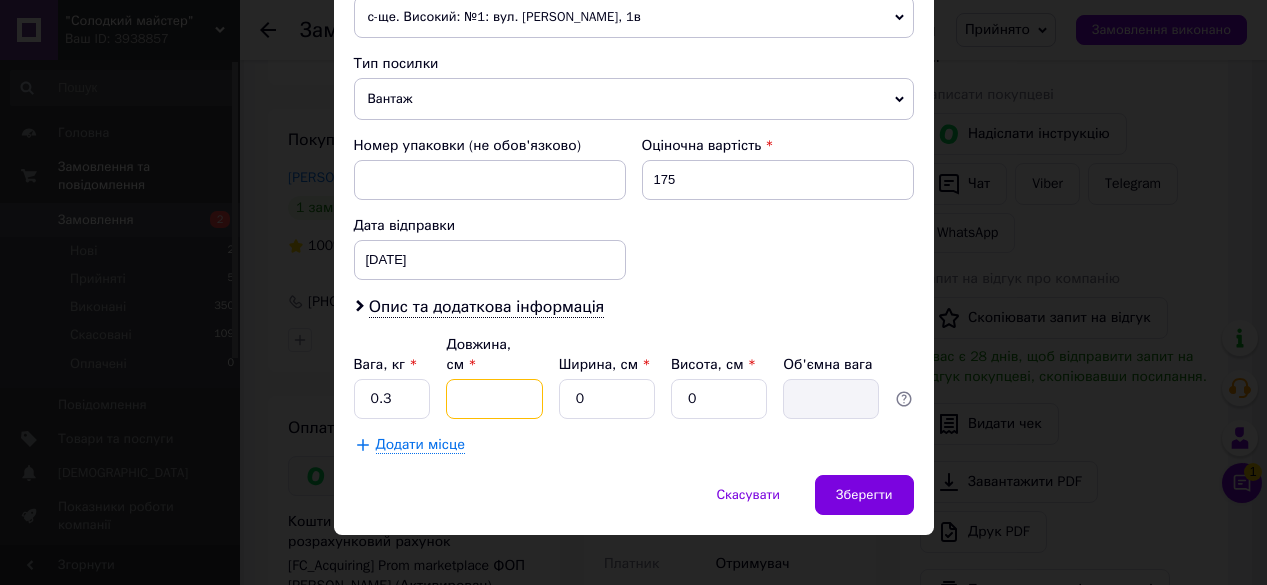 type on "1" 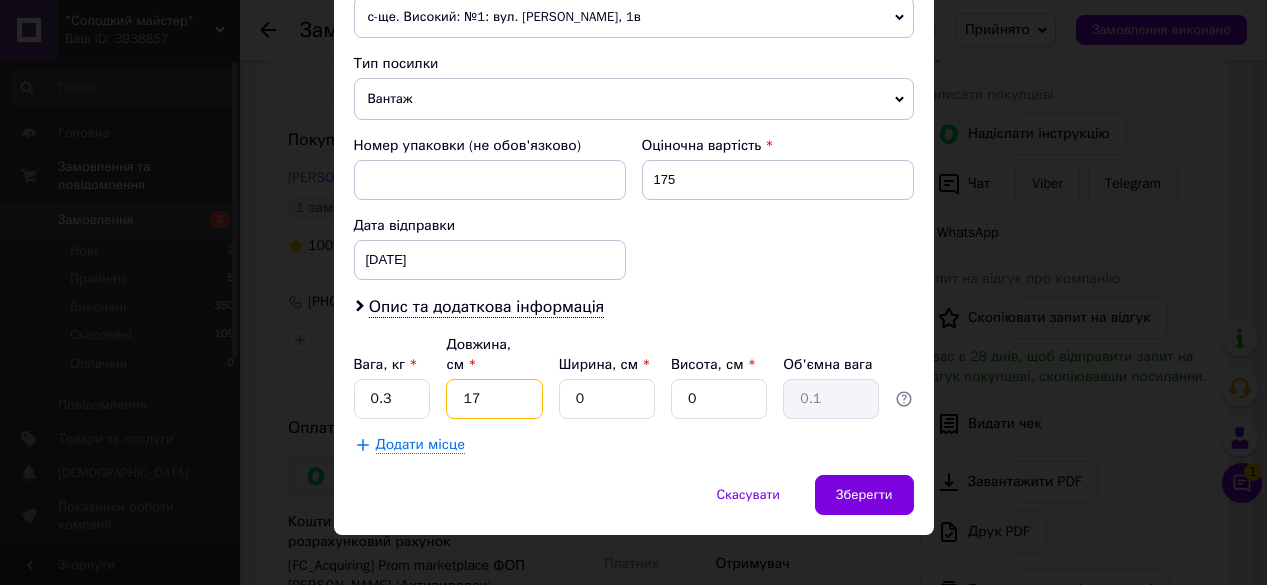 type on "17" 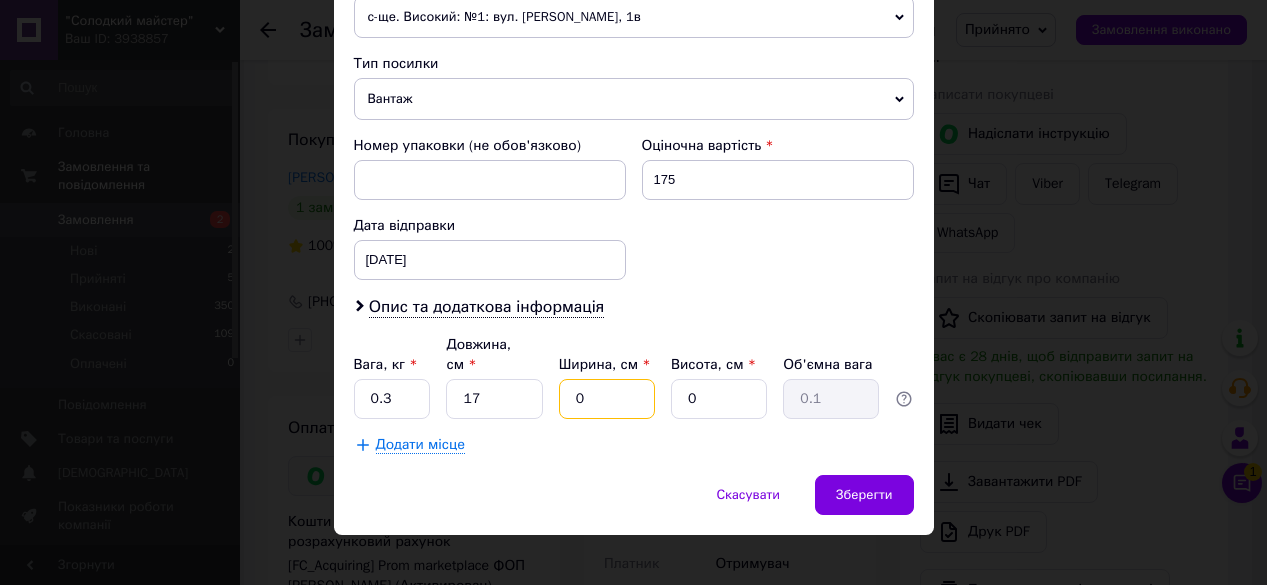 click on "0" at bounding box center (607, 399) 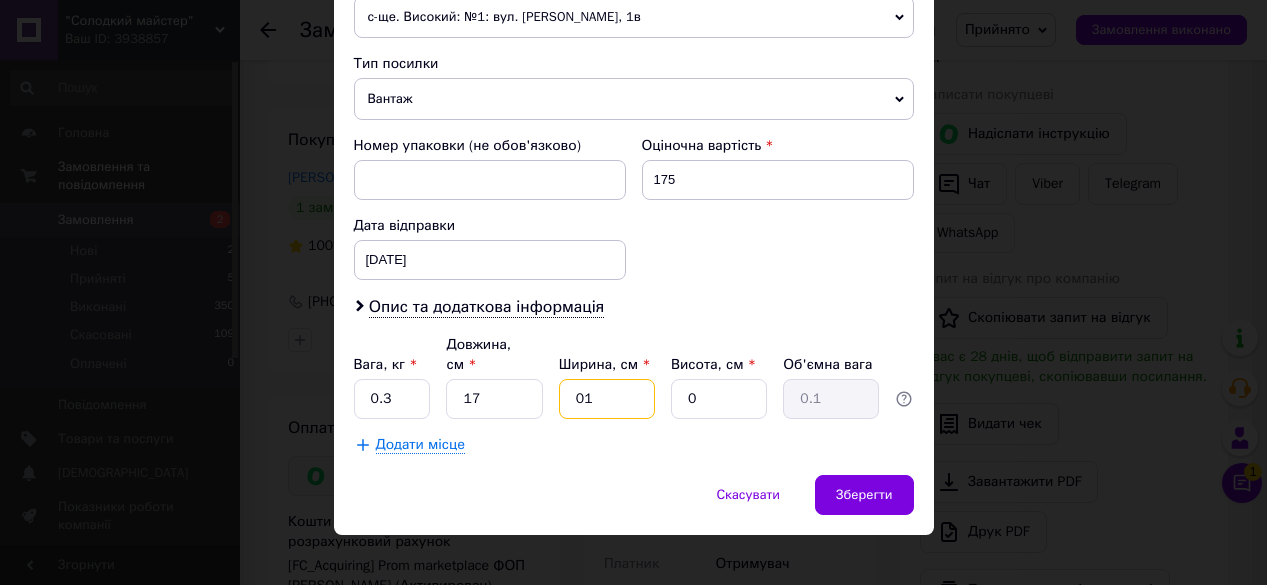 type on "0" 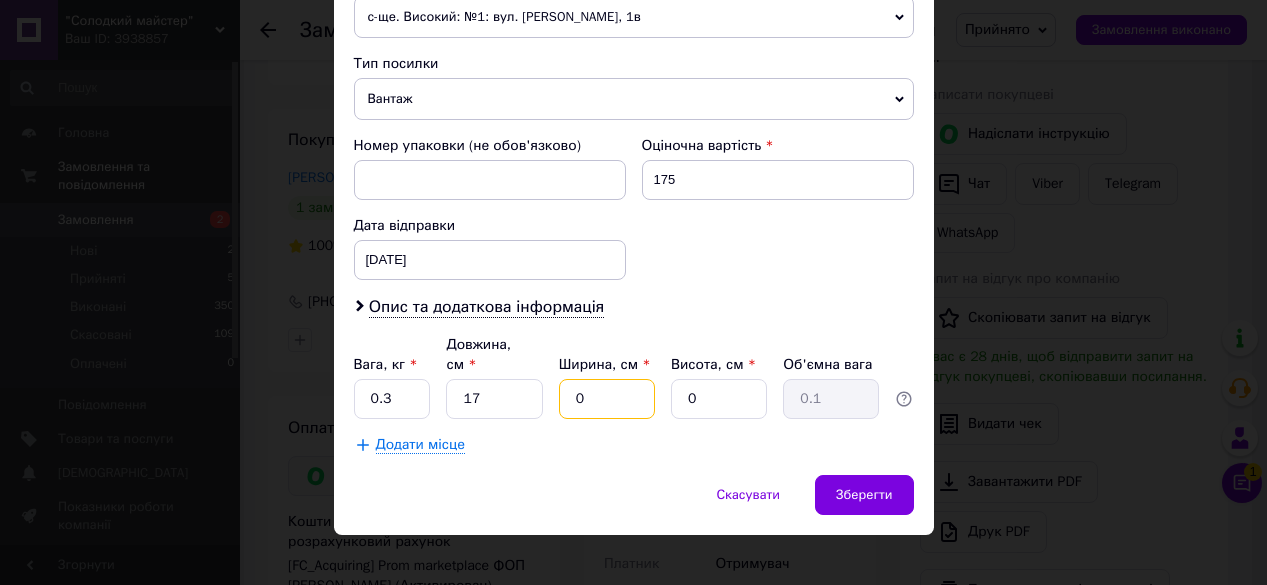 type 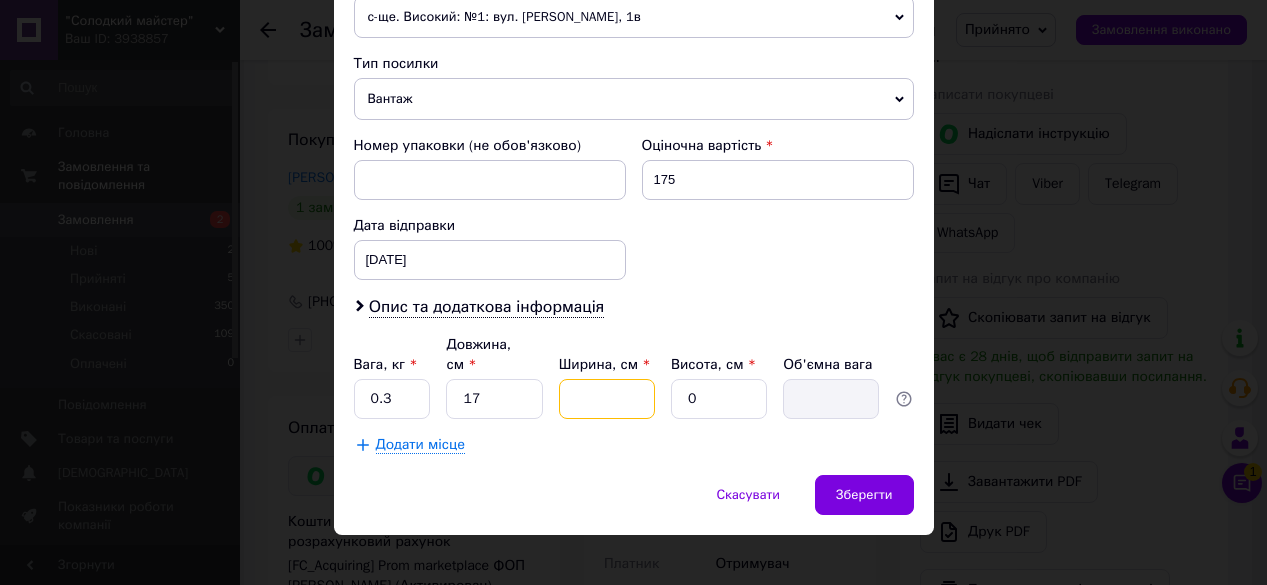 type on "1" 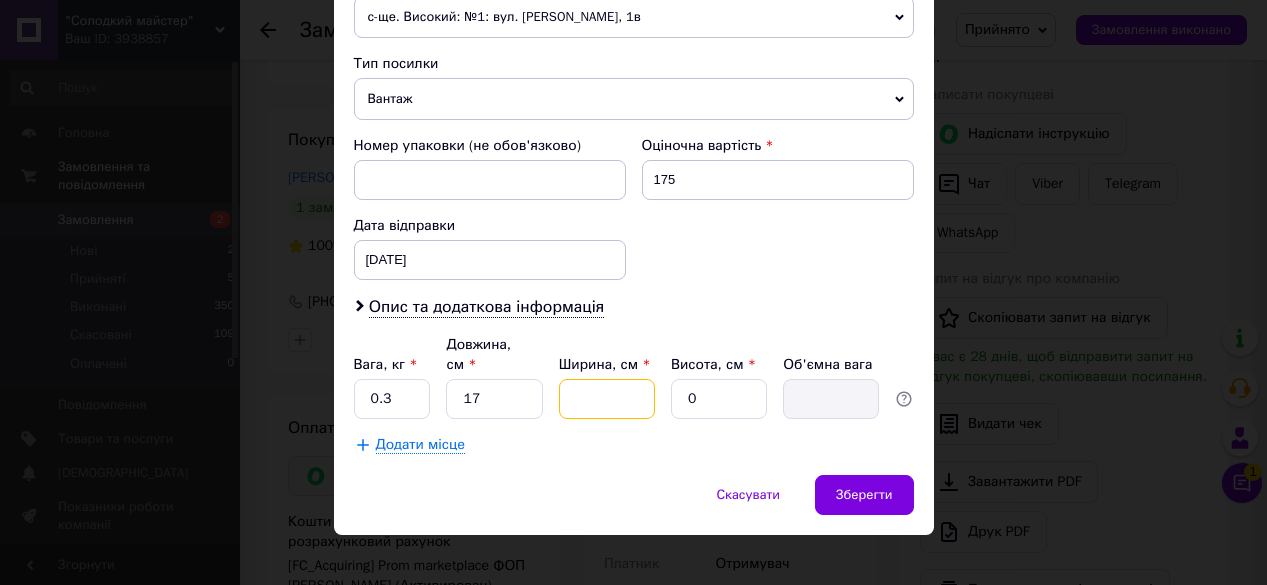 type on "0.1" 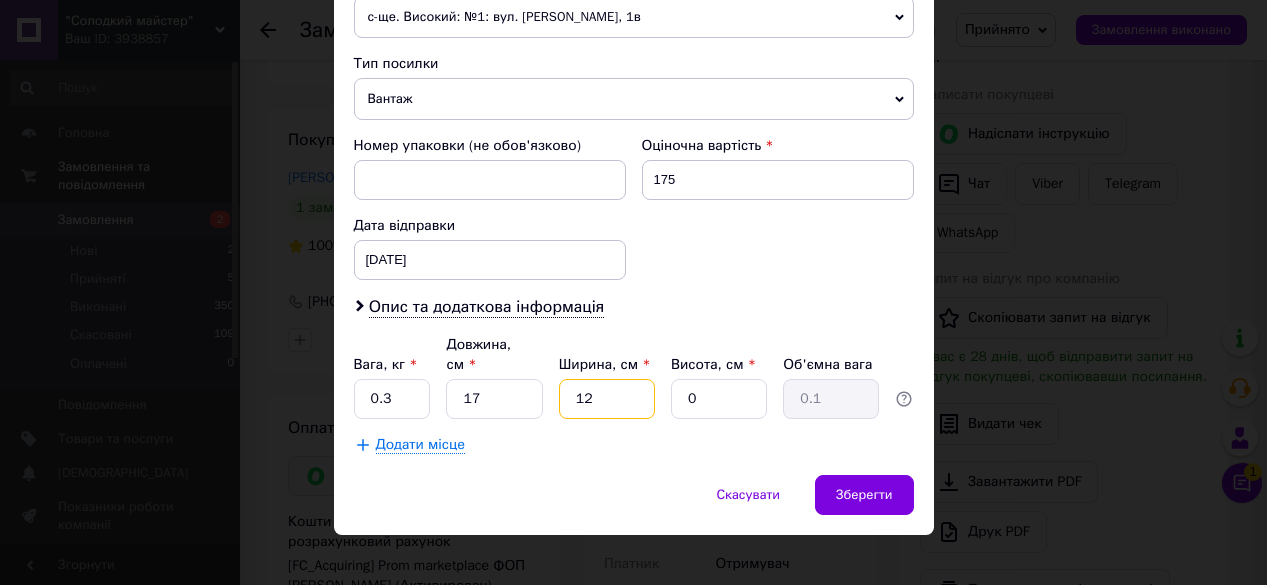 type on "12" 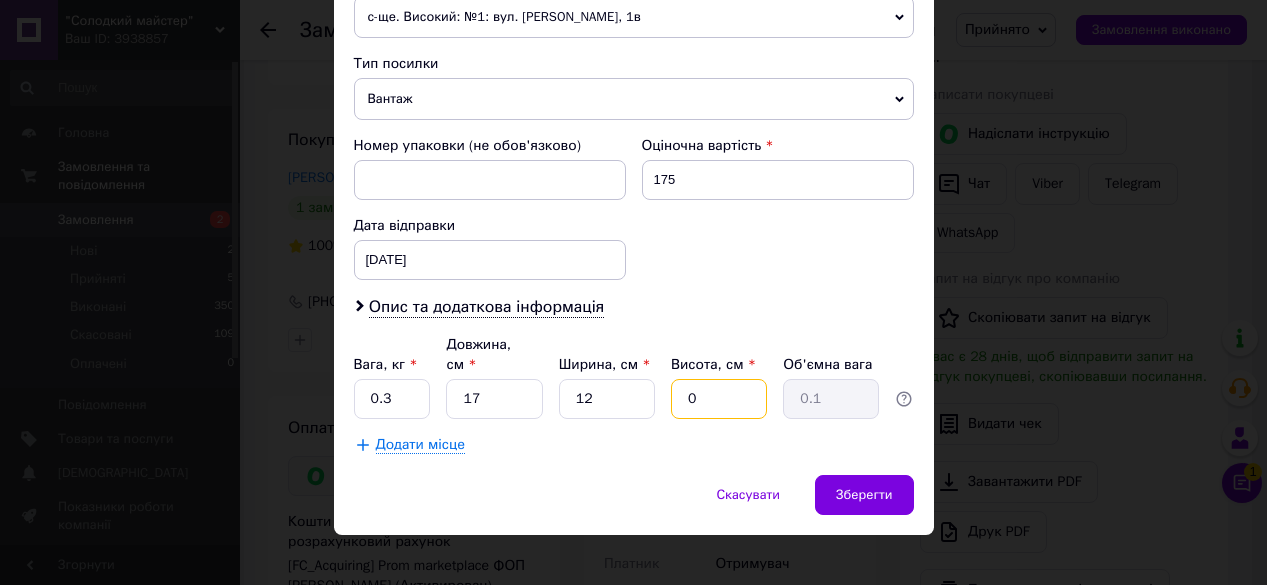 click on "0" at bounding box center [719, 399] 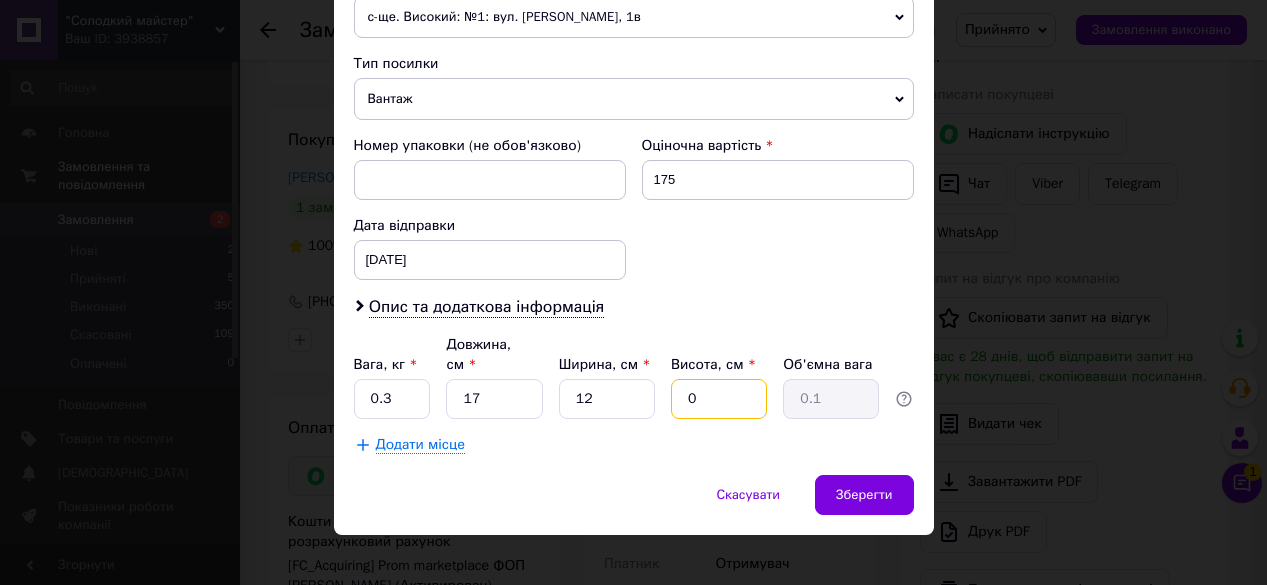 type 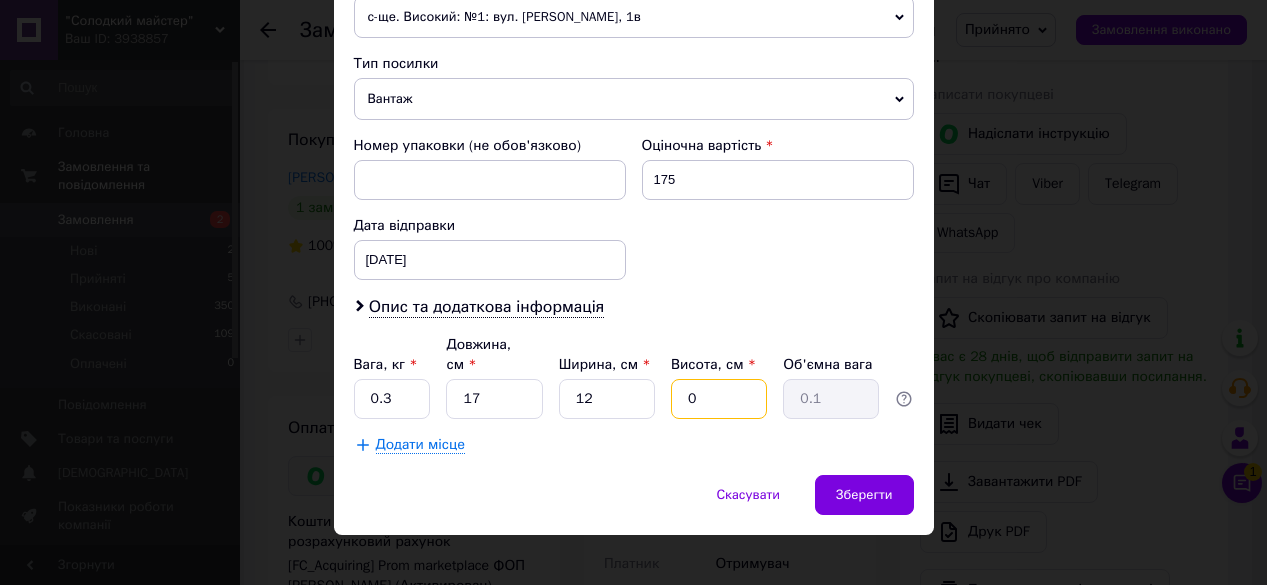 type 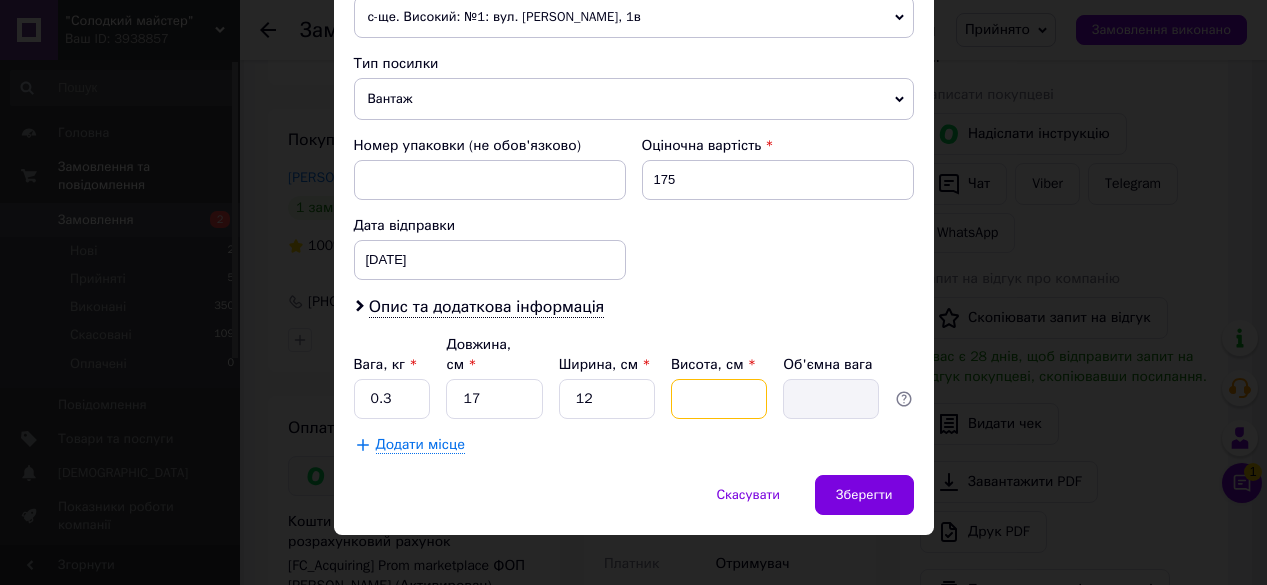 type on "9" 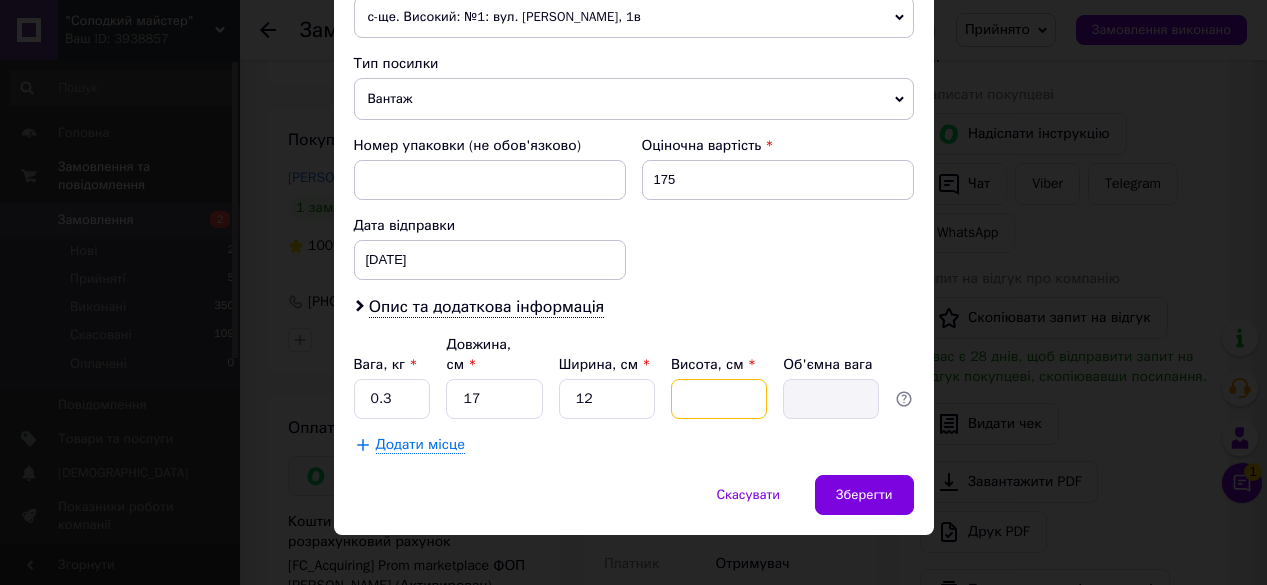 type on "0.46" 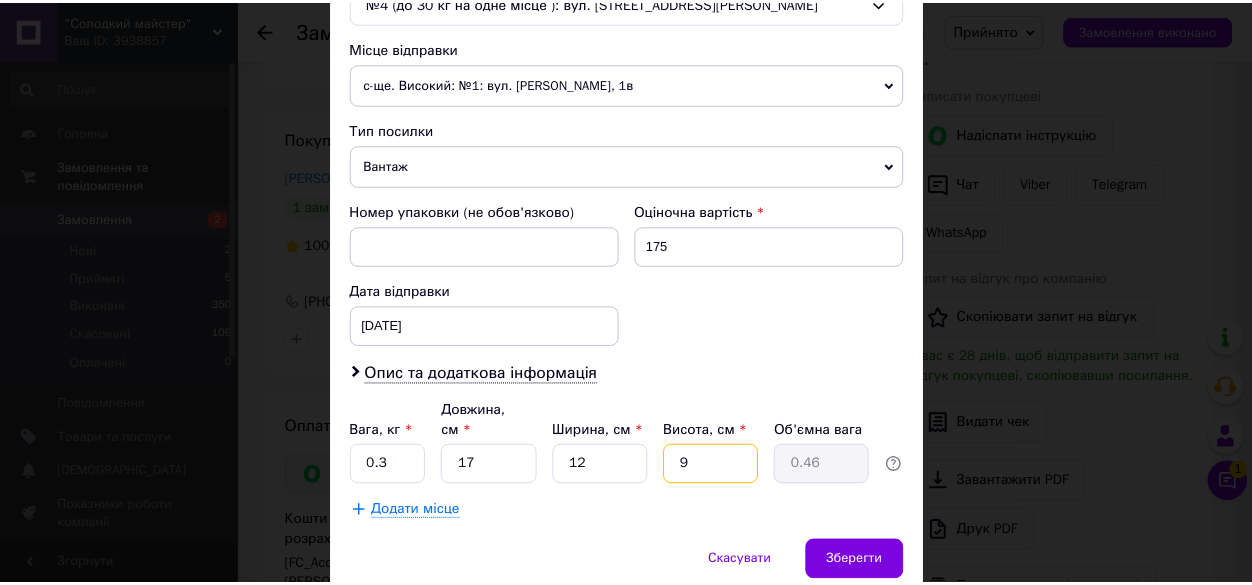 scroll, scrollTop: 743, scrollLeft: 0, axis: vertical 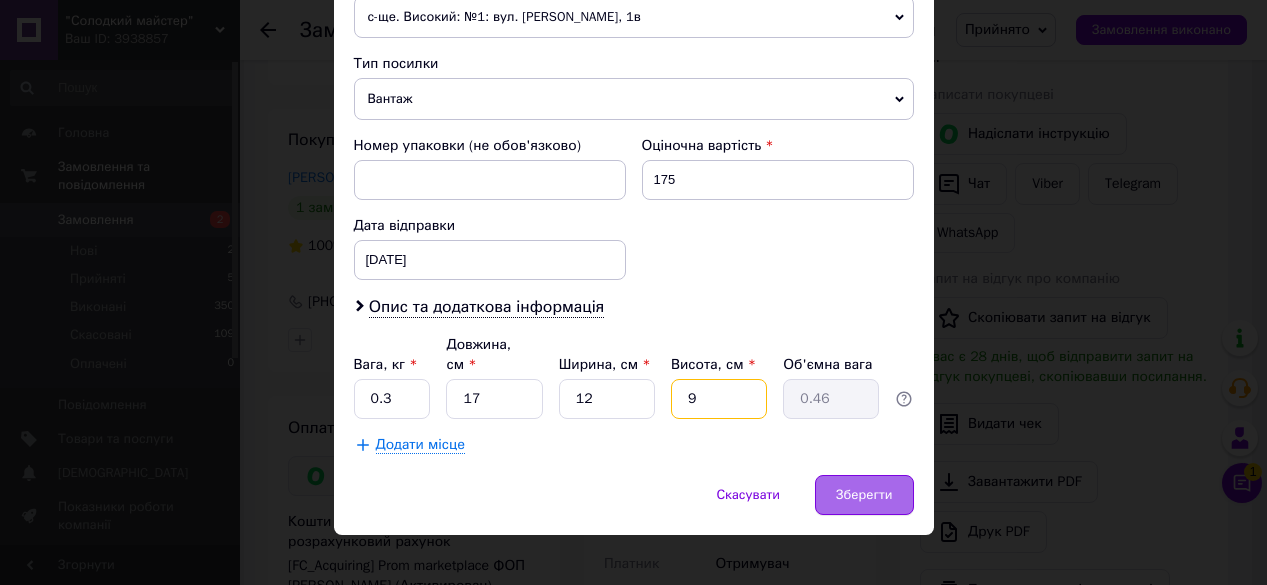 type on "9" 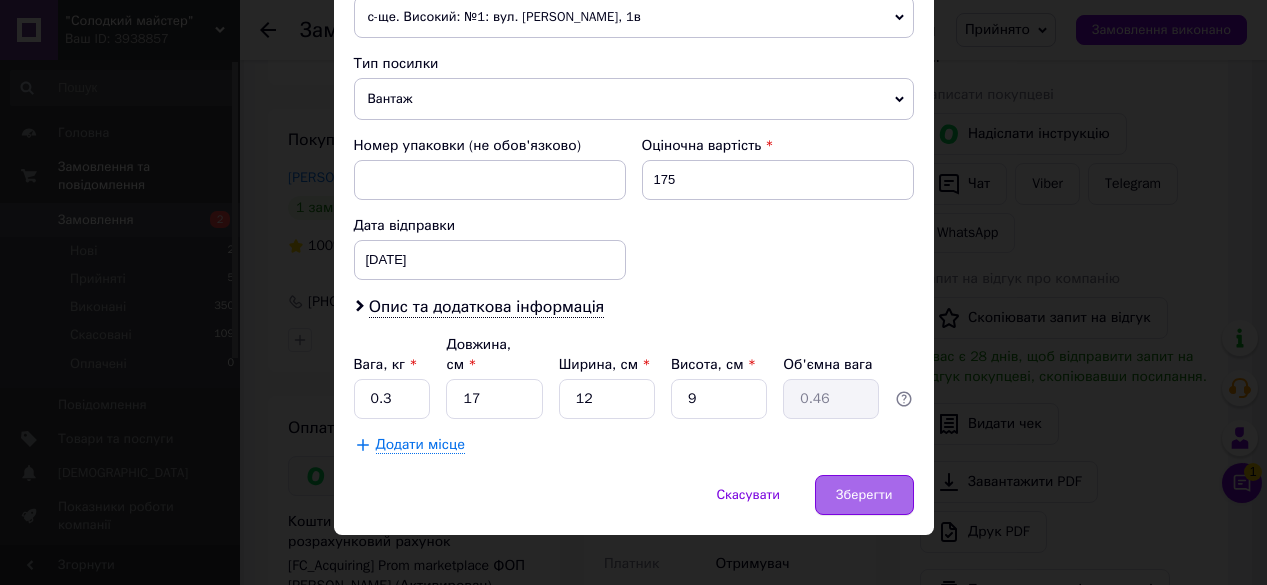 click on "Зберегти" at bounding box center [864, 495] 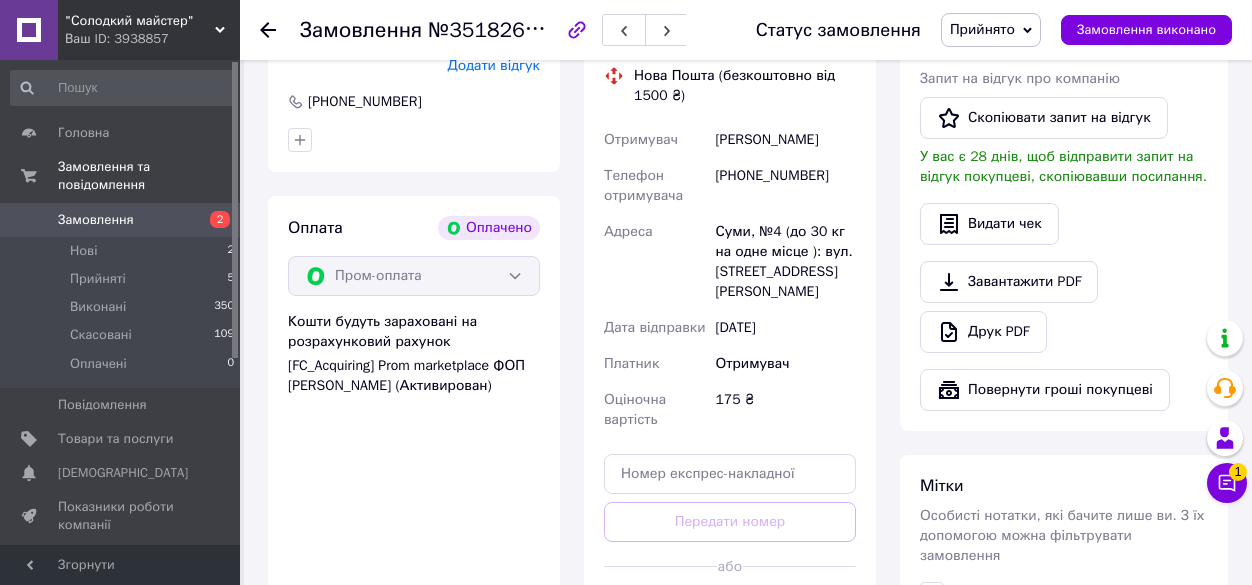 scroll, scrollTop: 800, scrollLeft: 0, axis: vertical 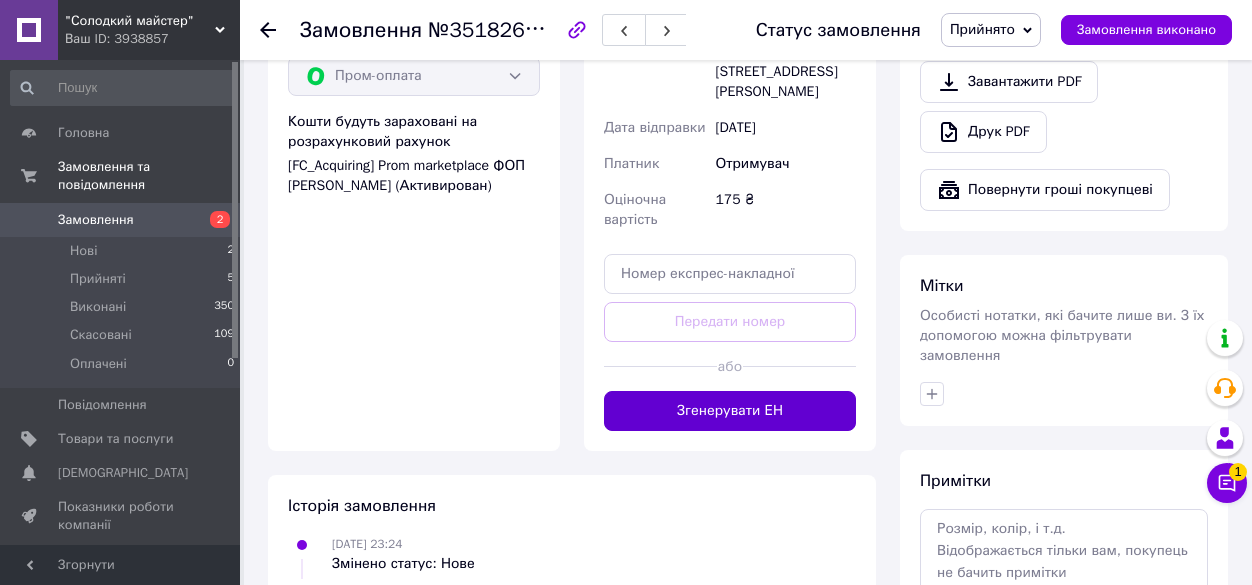 click on "Згенерувати ЕН" at bounding box center [730, 411] 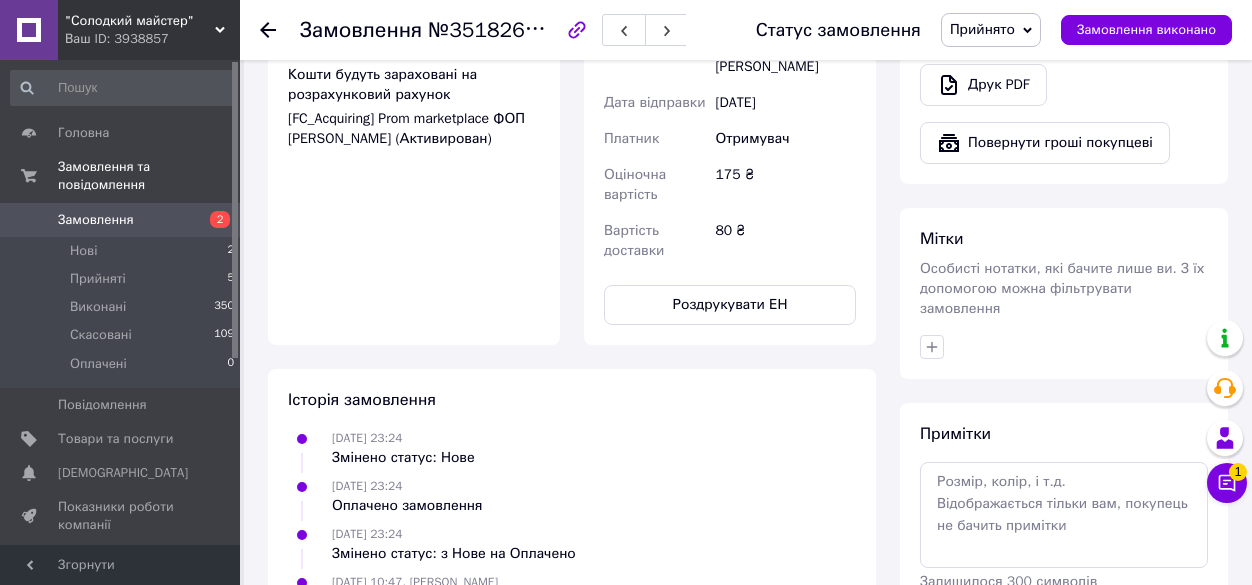 scroll, scrollTop: 900, scrollLeft: 0, axis: vertical 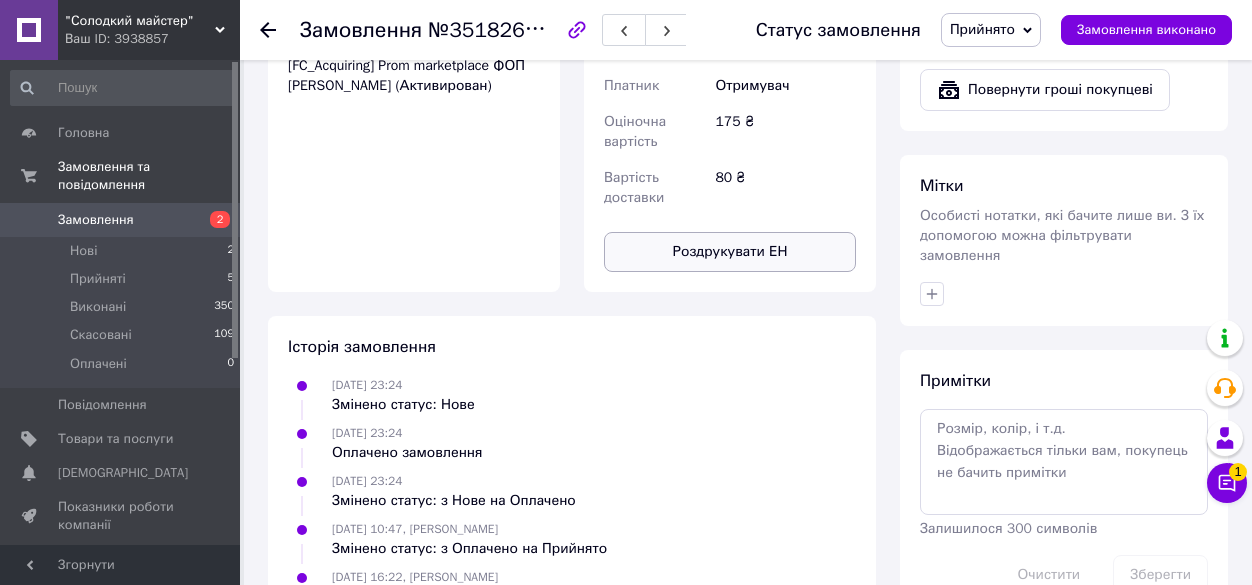click on "Роздрукувати ЕН" at bounding box center [730, 252] 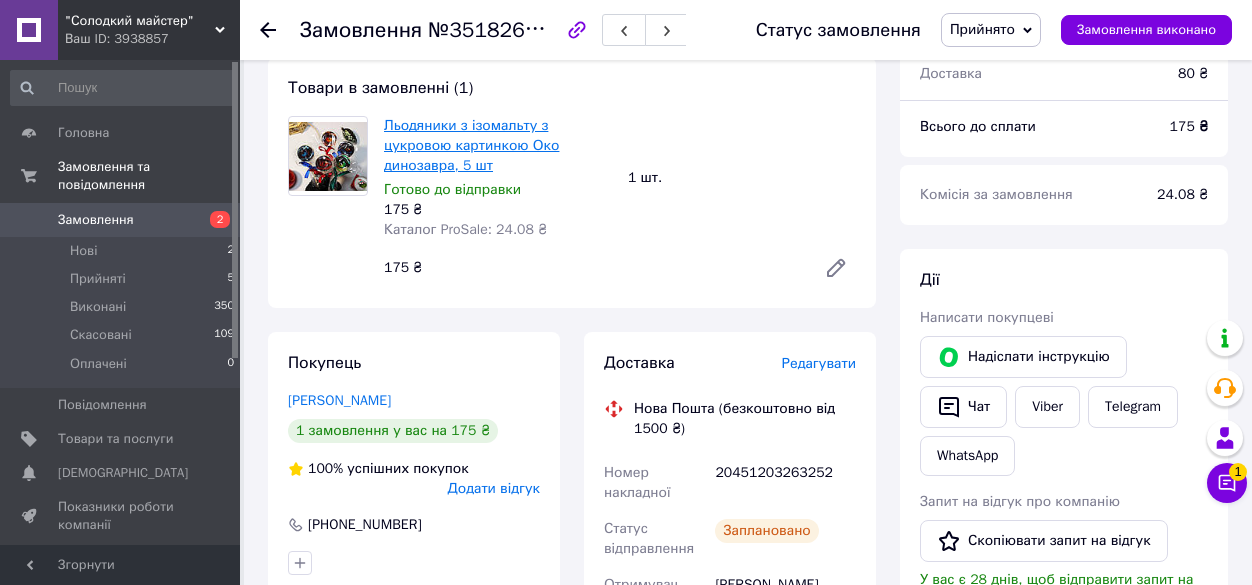 scroll, scrollTop: 0, scrollLeft: 0, axis: both 